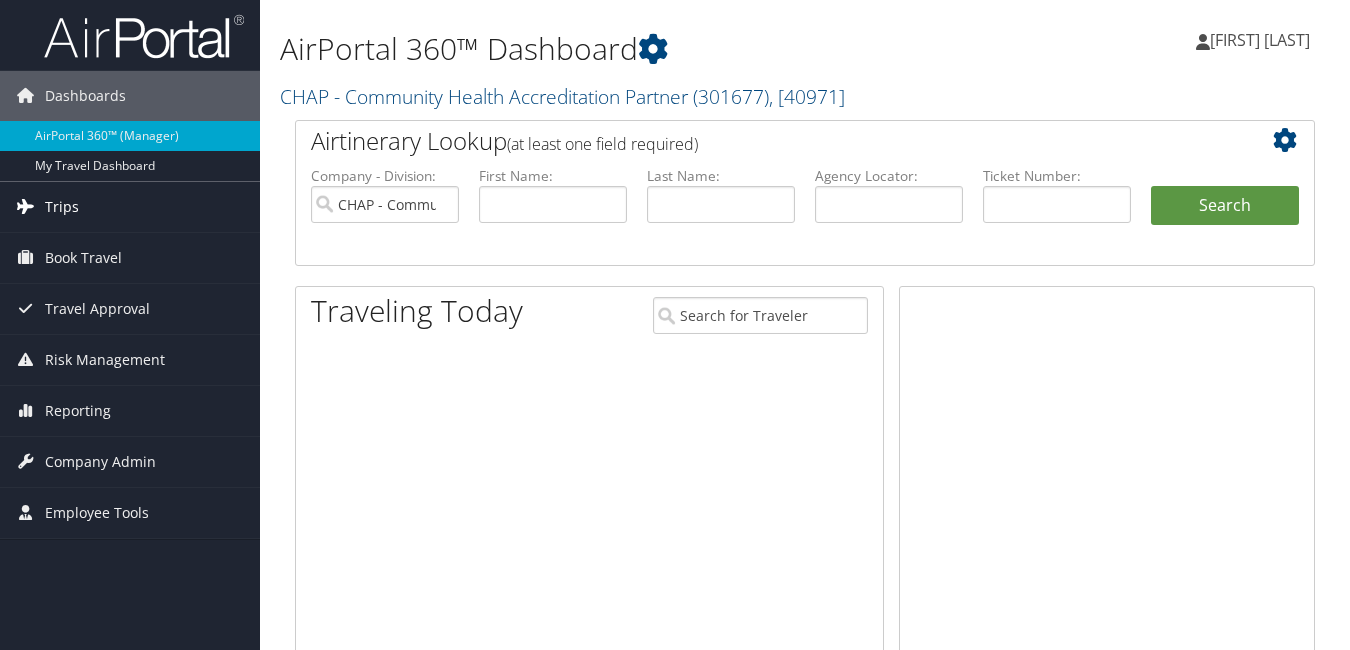 scroll, scrollTop: 0, scrollLeft: 0, axis: both 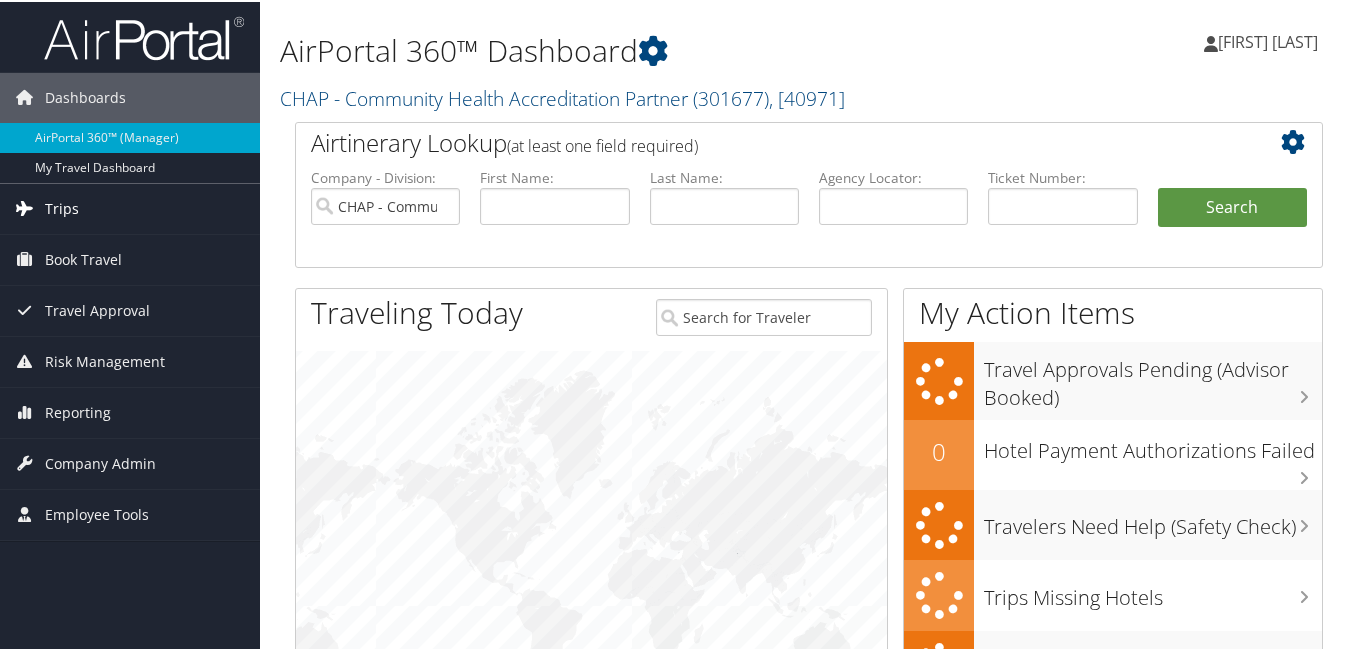drag, startPoint x: 50, startPoint y: 218, endPoint x: 83, endPoint y: 222, distance: 33.24154 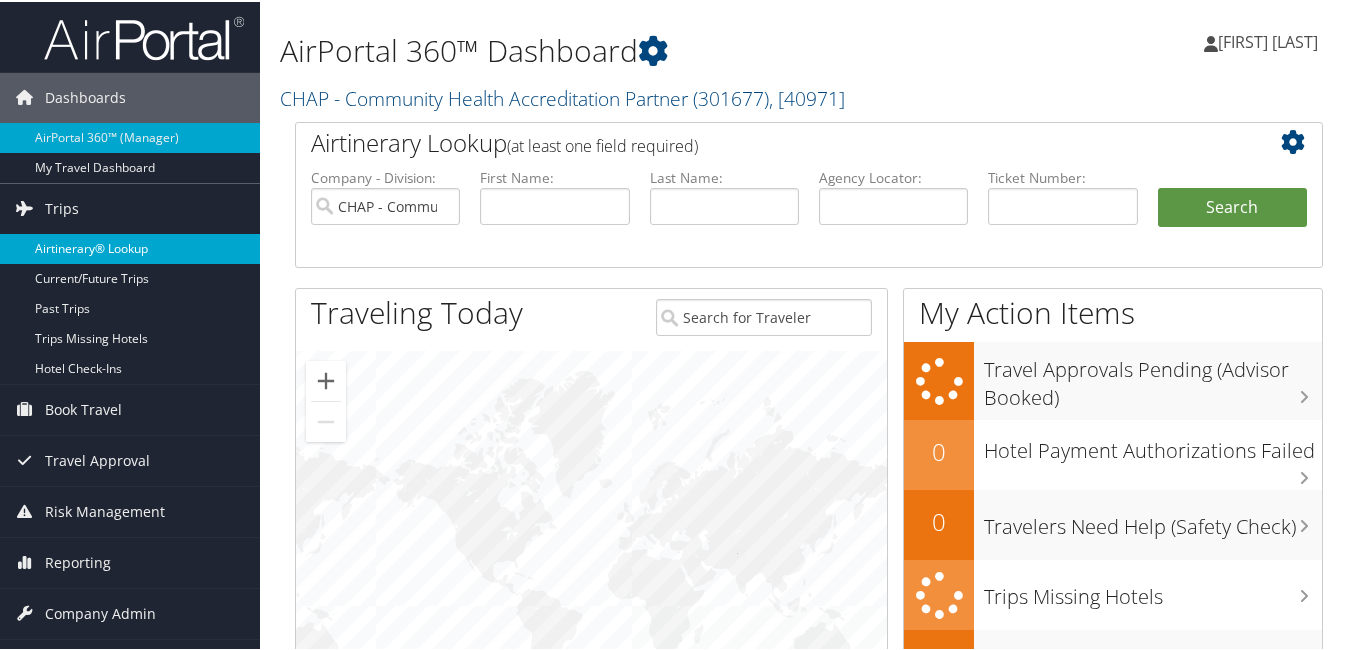 click on "Airtinerary® Lookup" at bounding box center [130, 247] 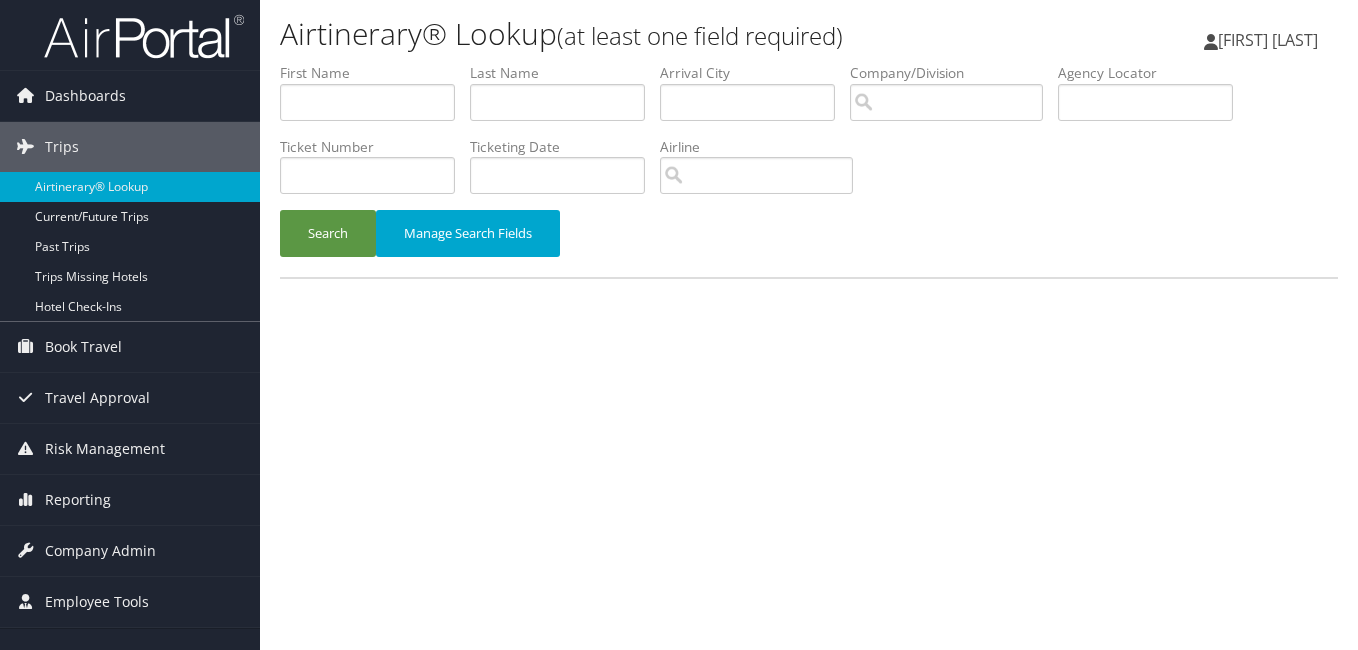 scroll, scrollTop: 0, scrollLeft: 0, axis: both 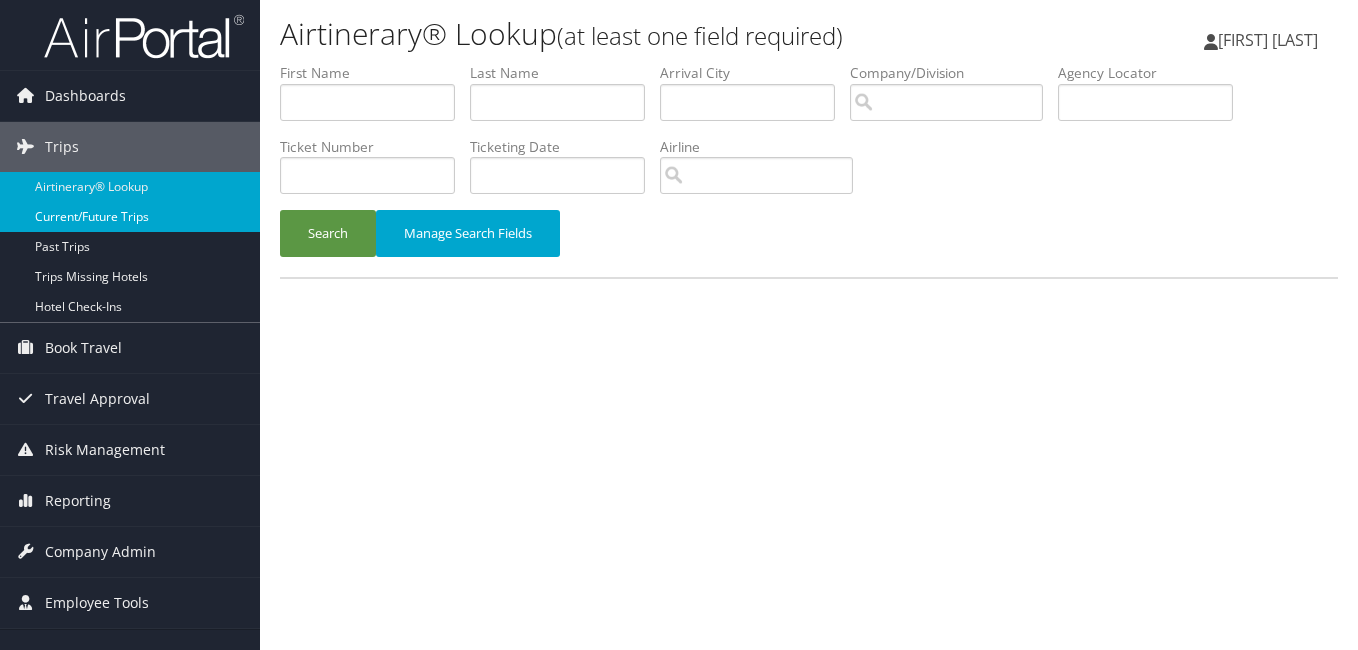 click on "Current/Future Trips" at bounding box center [130, 217] 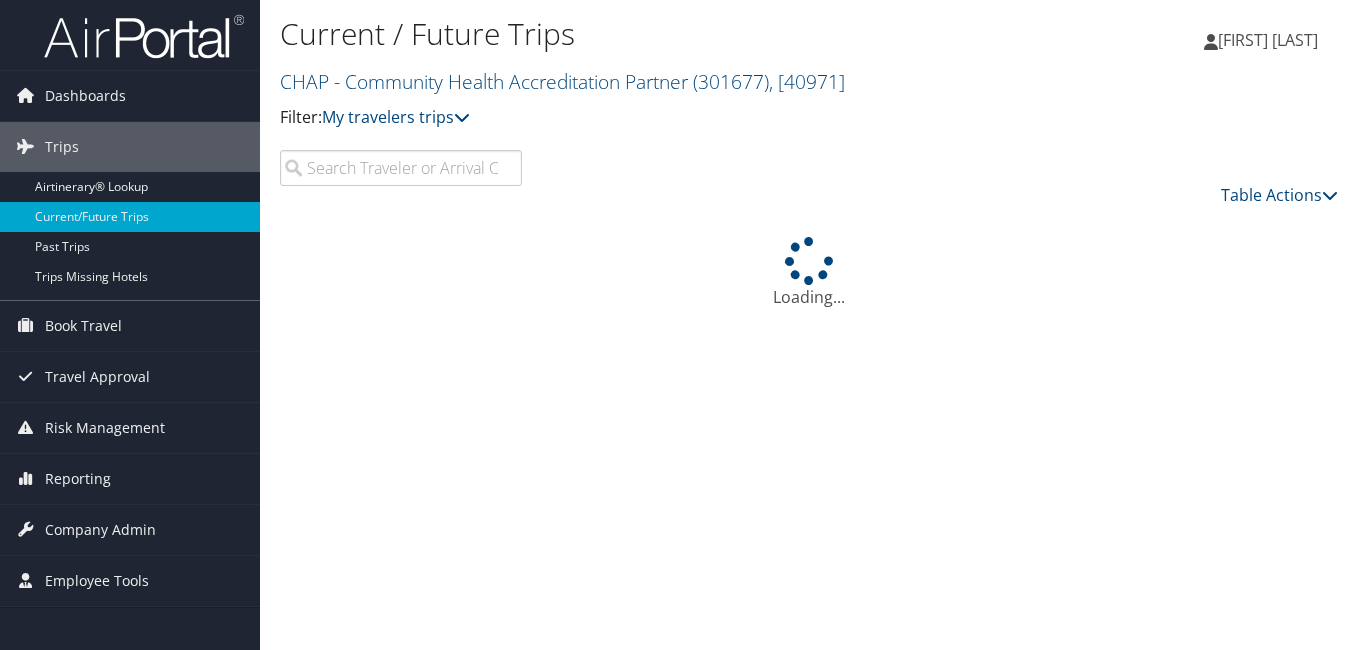 scroll, scrollTop: 0, scrollLeft: 0, axis: both 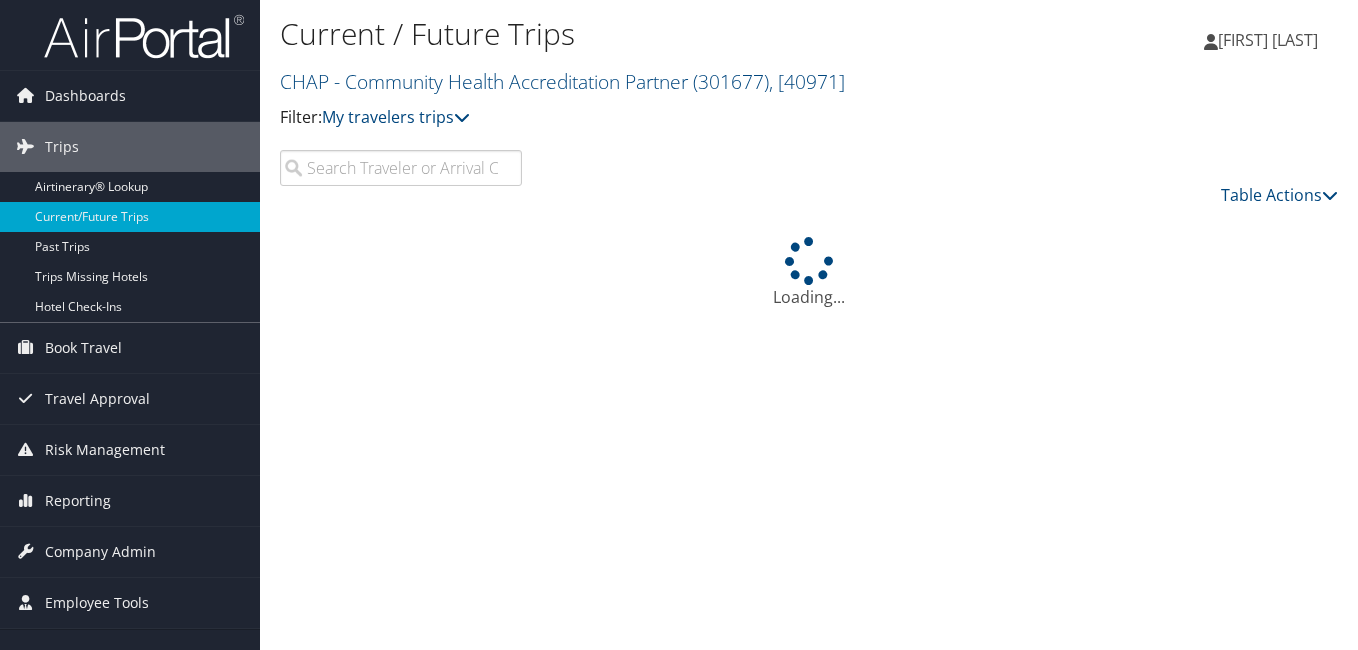 click at bounding box center [401, 168] 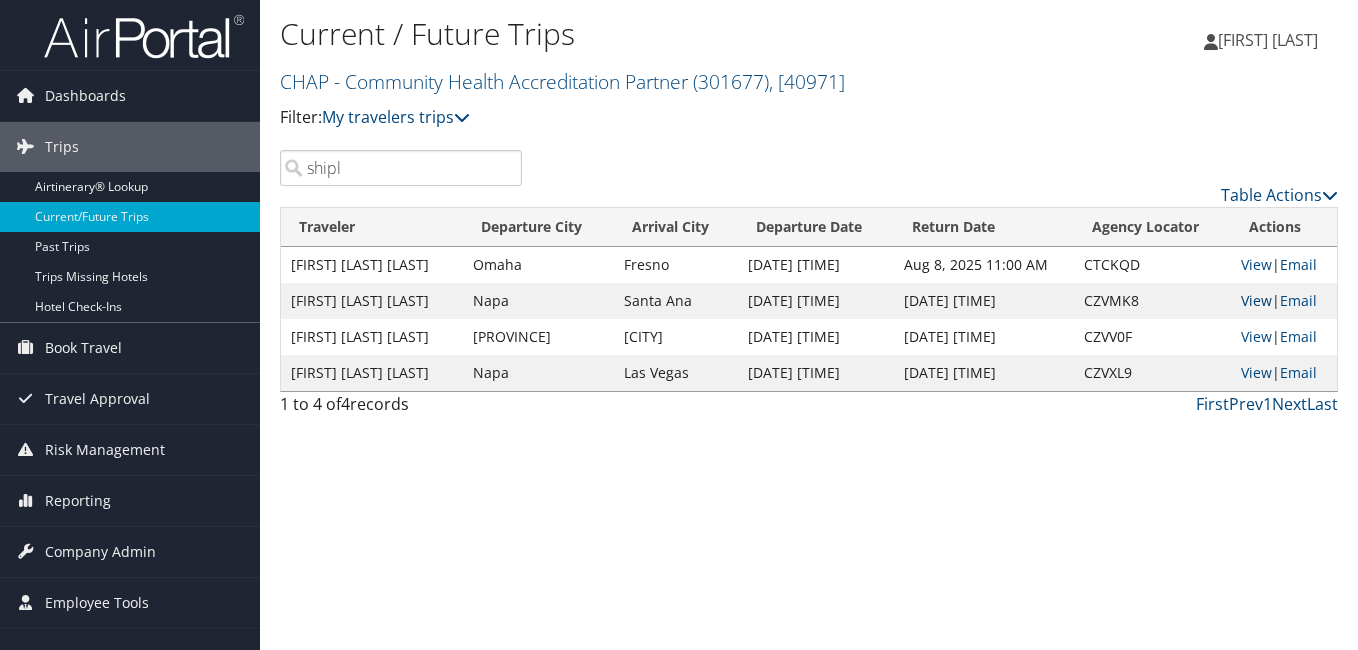 type on "shipl" 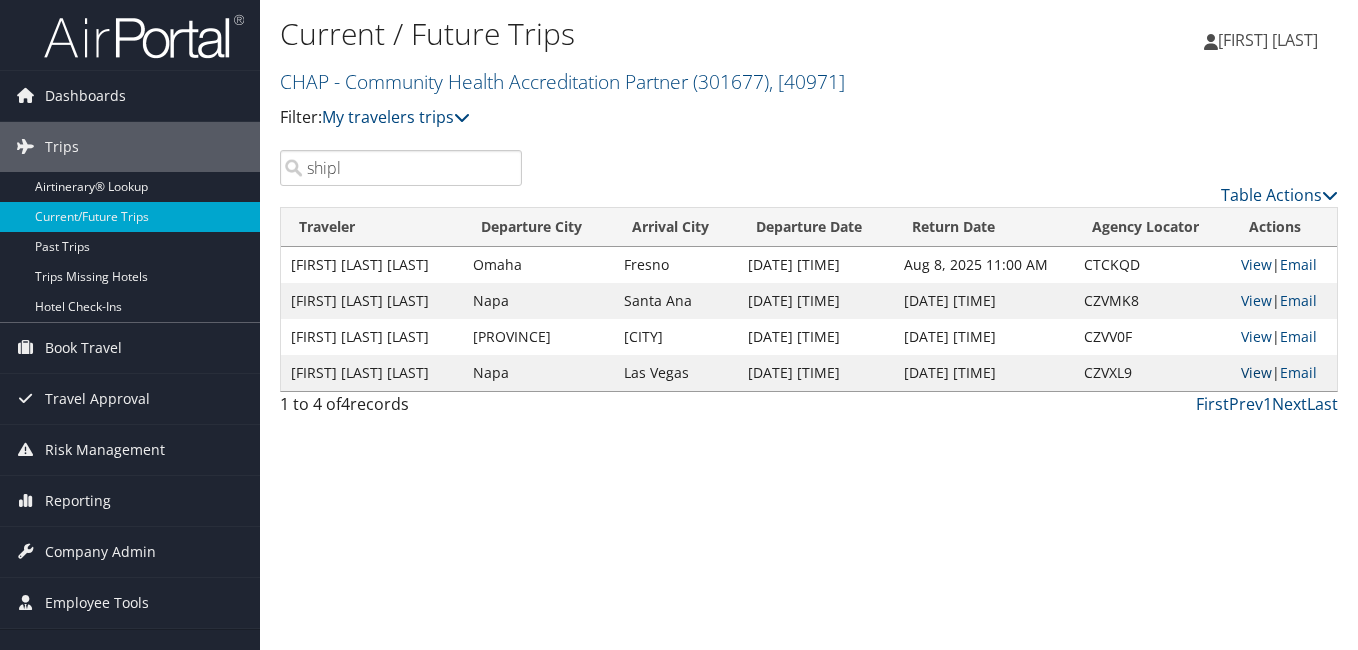 click on "View" at bounding box center [1256, 372] 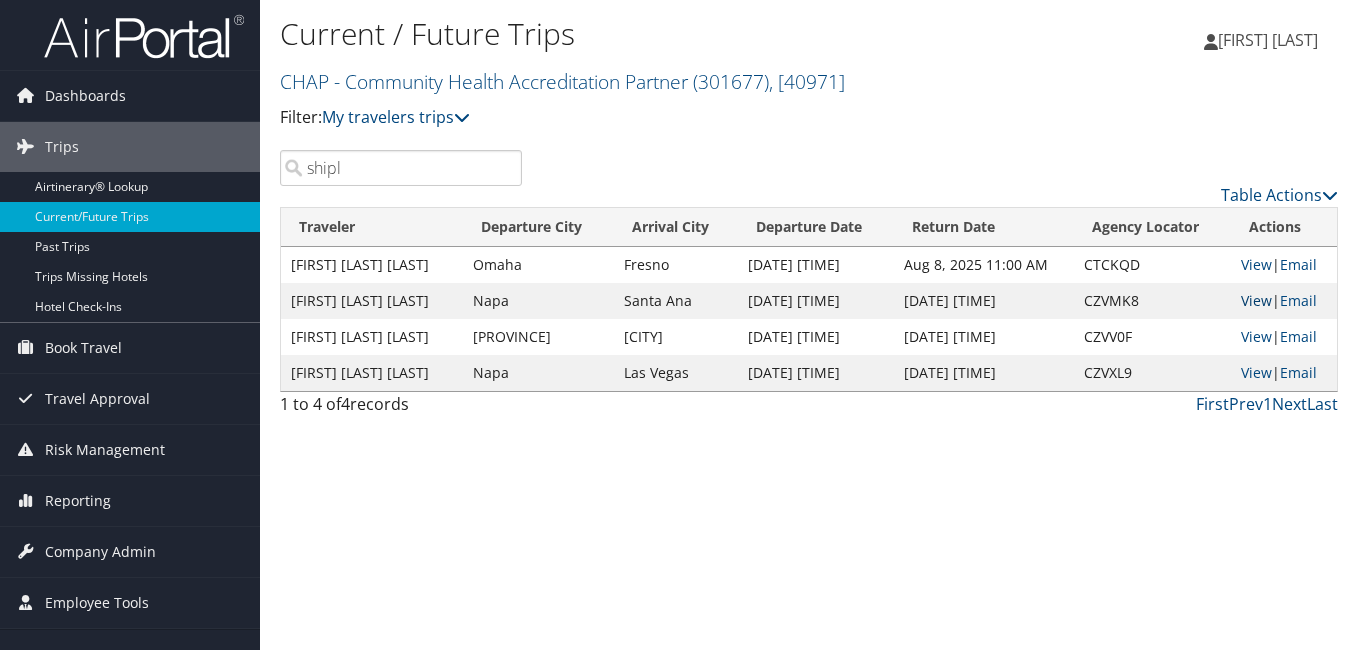 click on "View" at bounding box center (1256, 300) 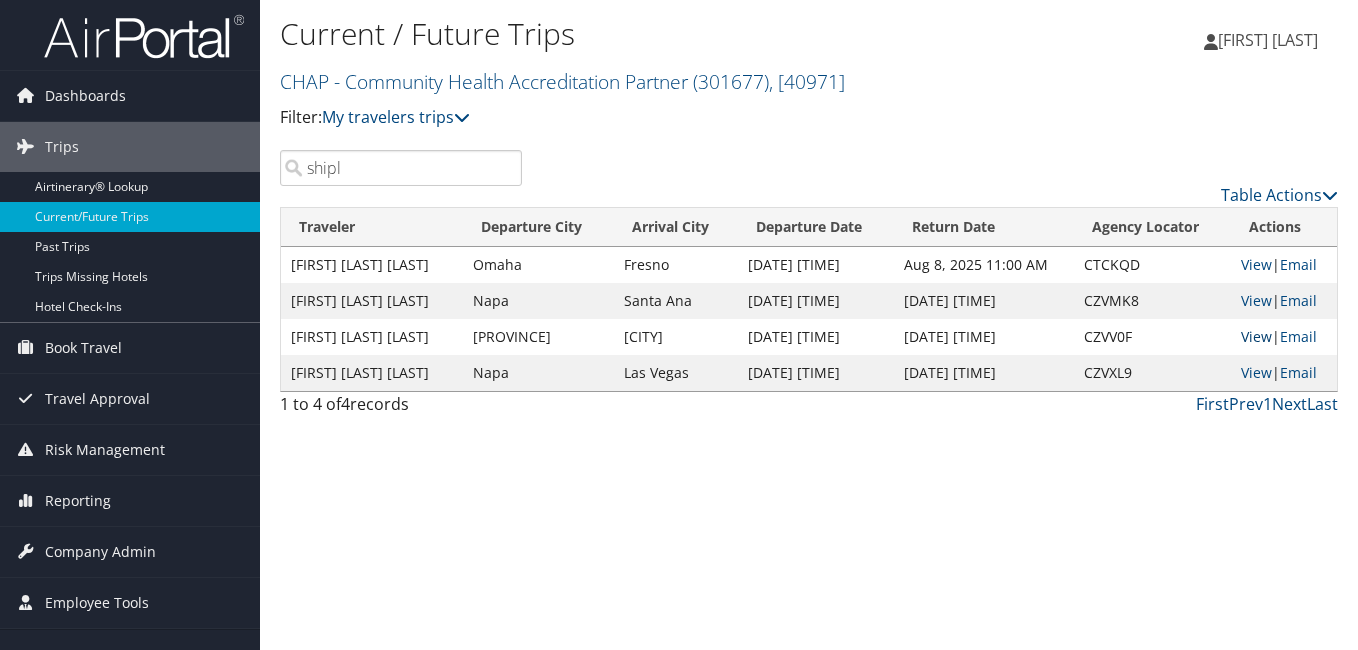 click on "View" at bounding box center [1256, 336] 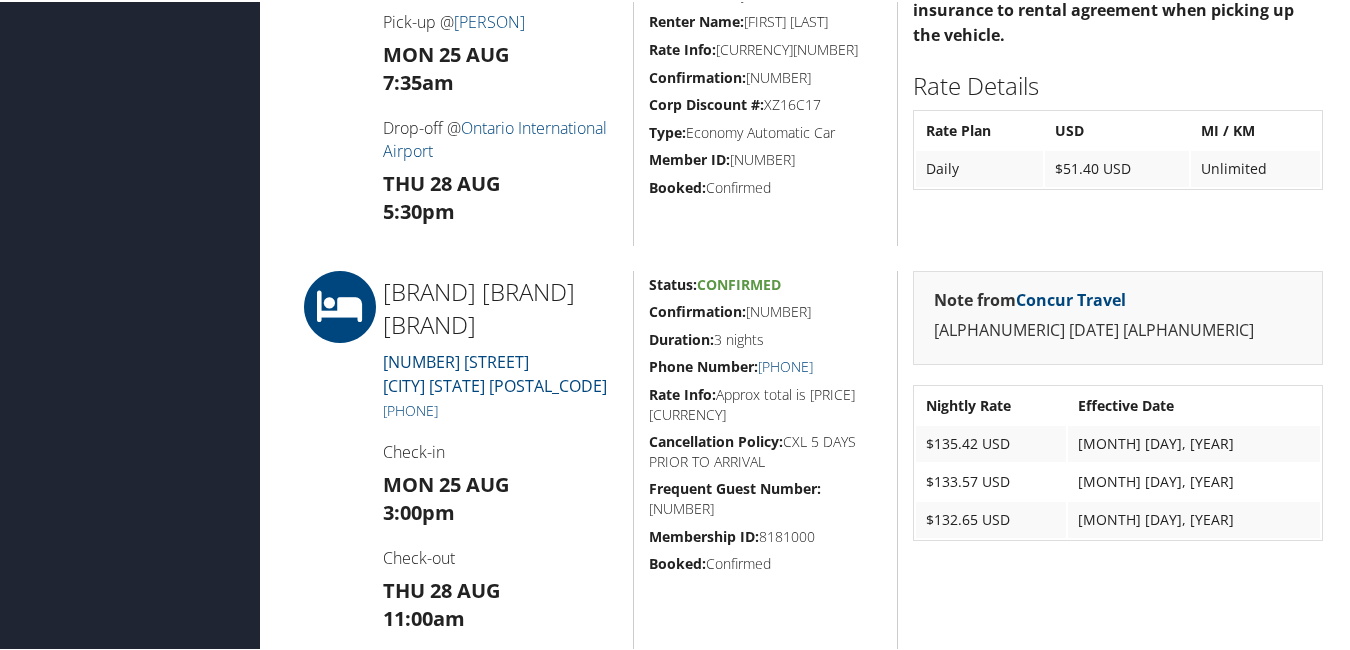 scroll, scrollTop: 1500, scrollLeft: 0, axis: vertical 